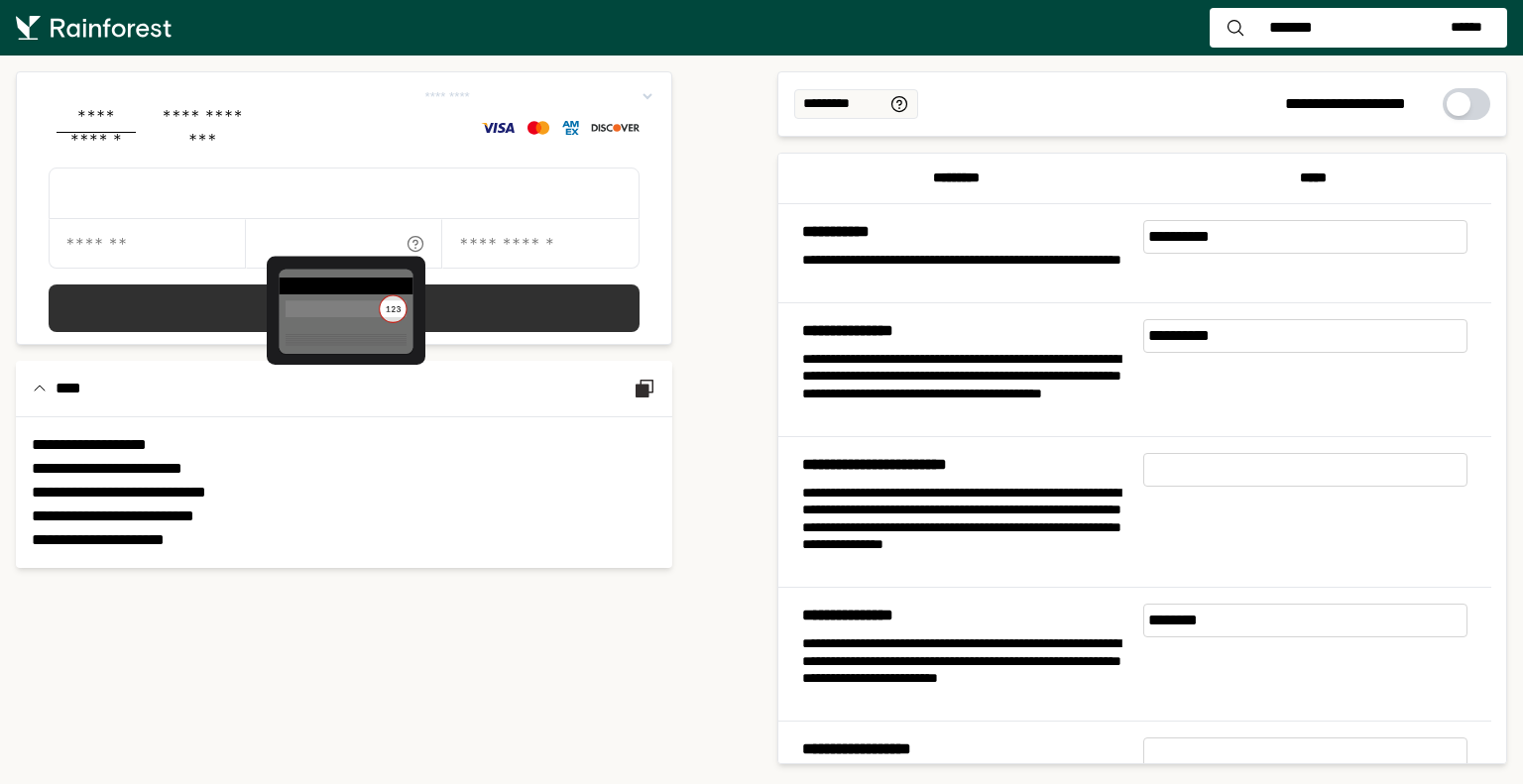 scroll, scrollTop: 0, scrollLeft: 0, axis: both 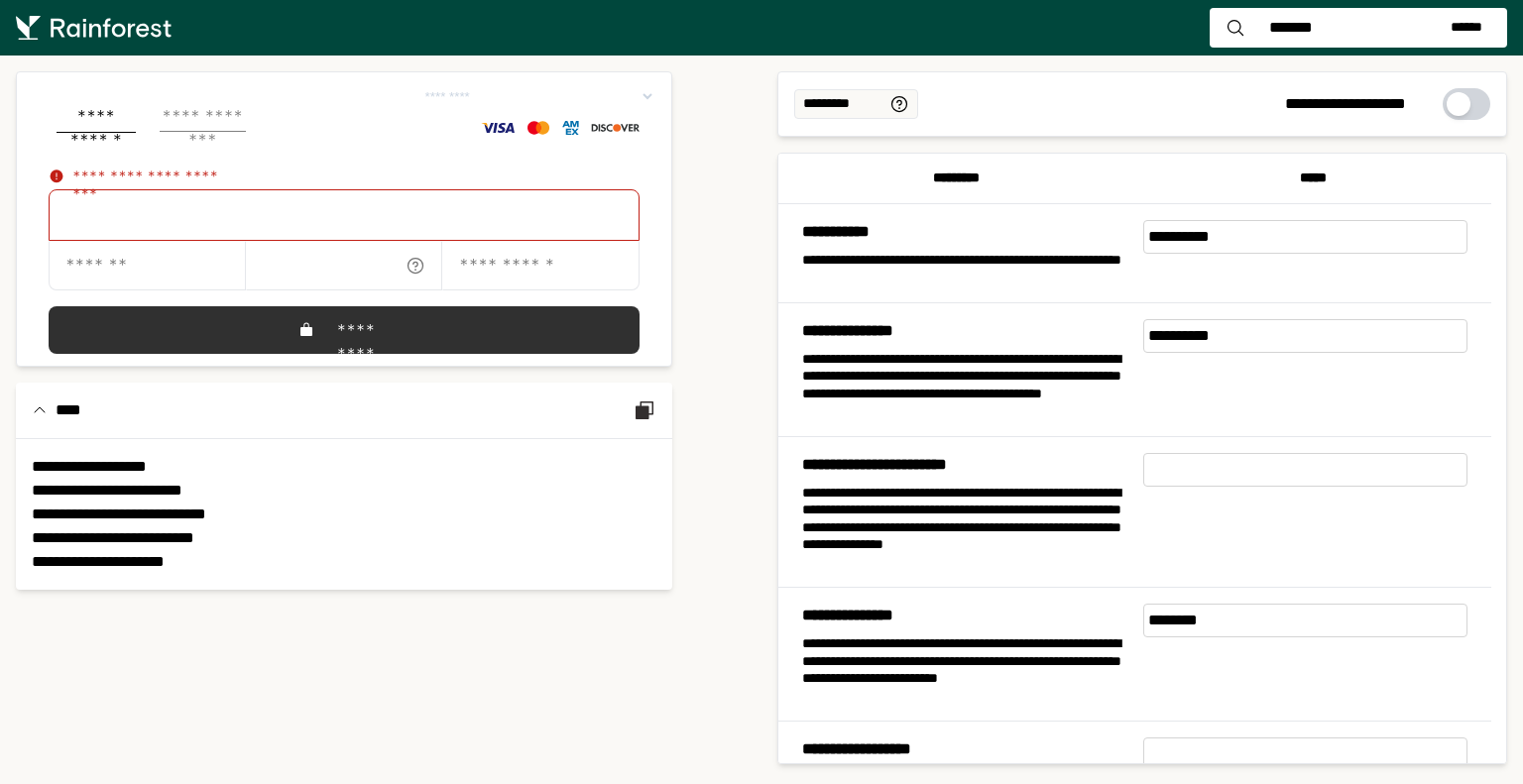click on "**********" at bounding box center (202, 118) 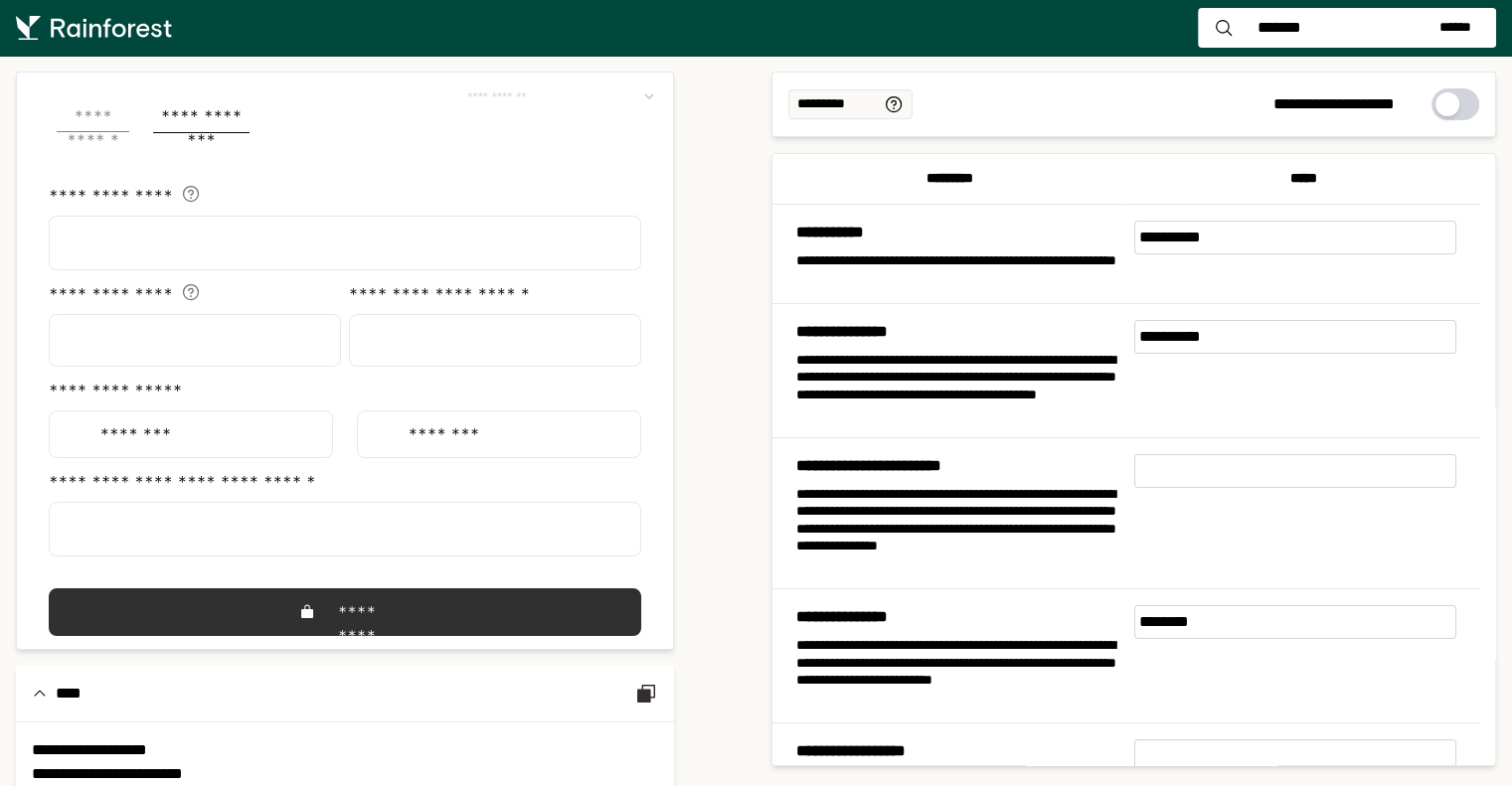 click on "**********" at bounding box center (92, 118) 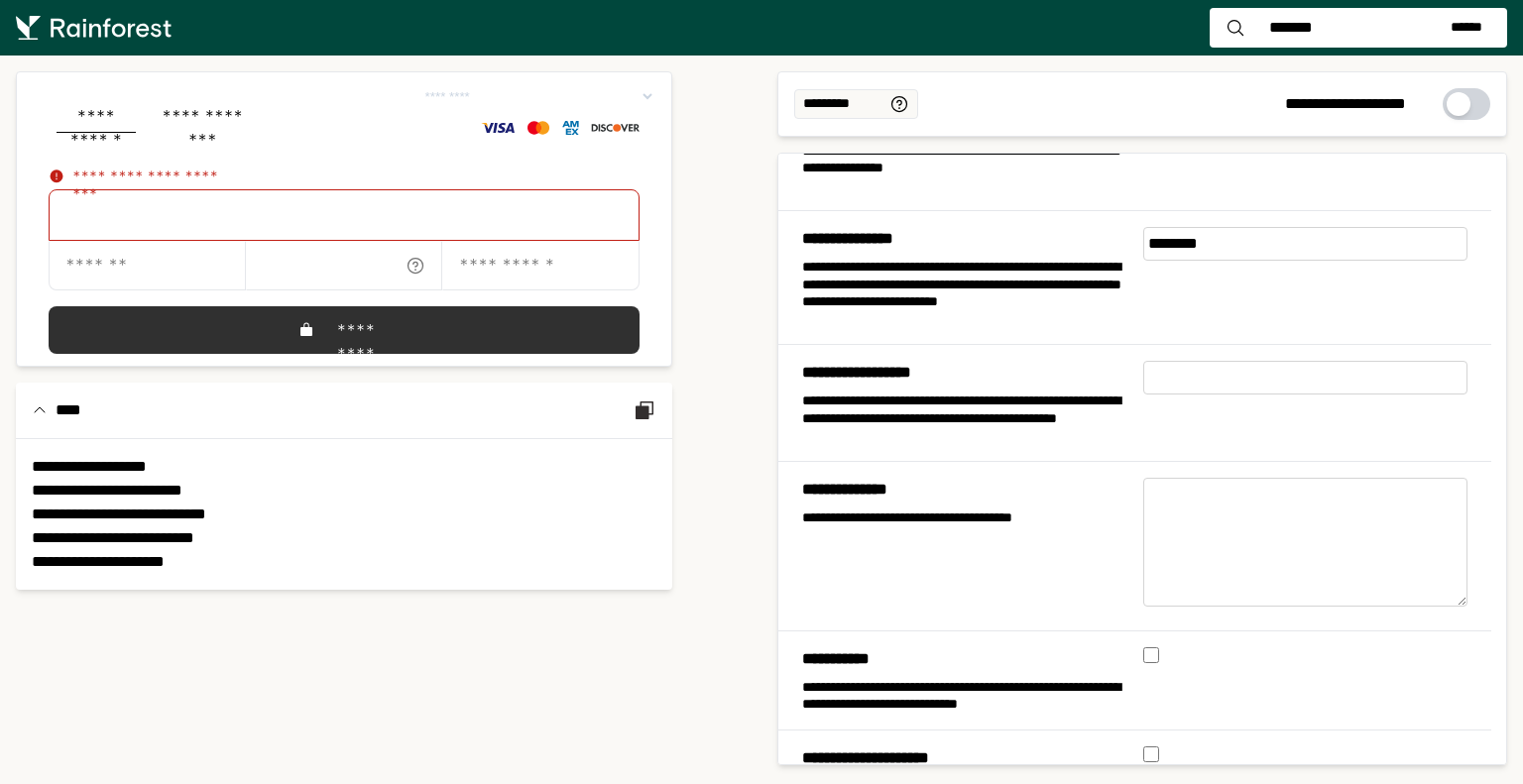 scroll, scrollTop: 0, scrollLeft: 0, axis: both 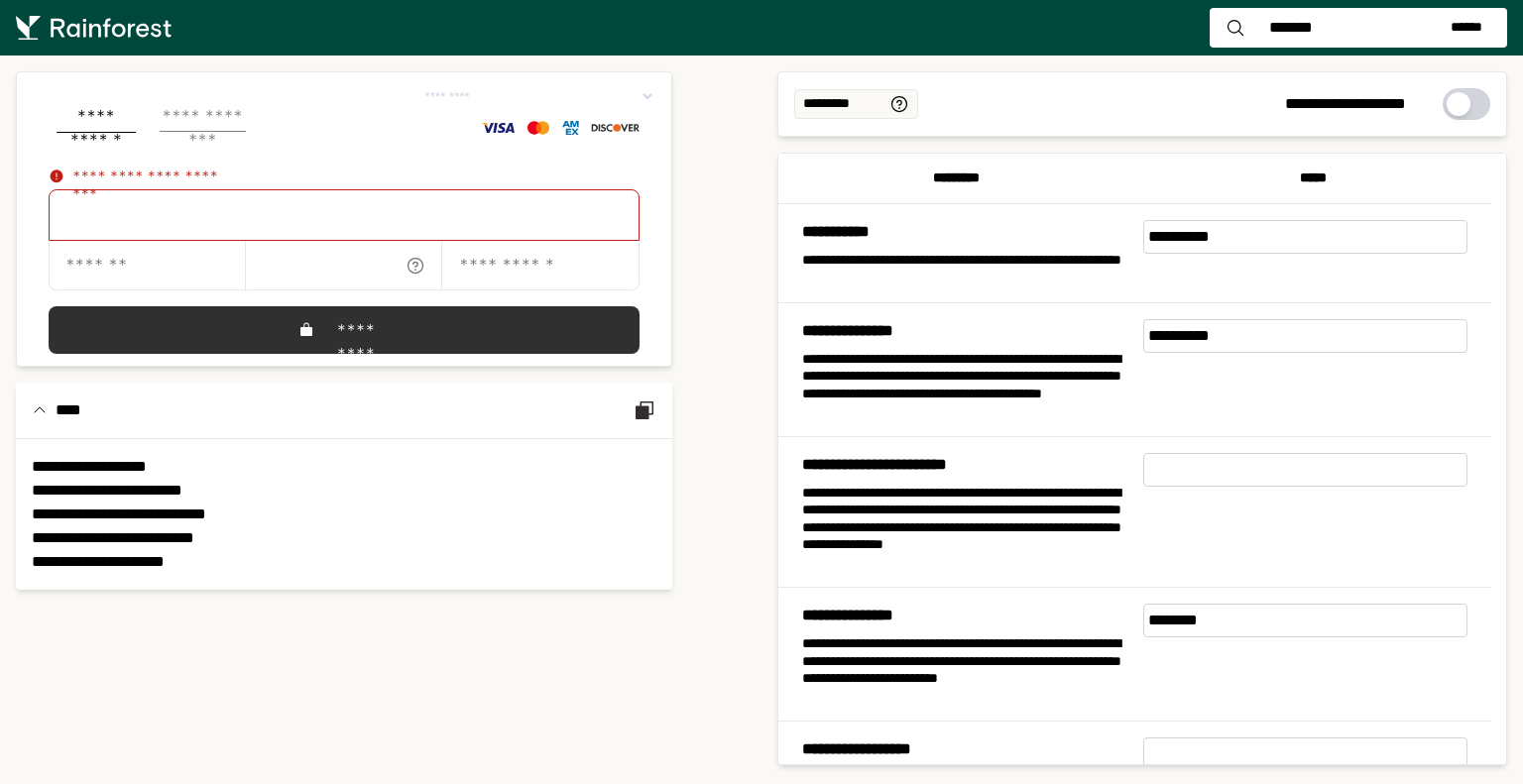 click on "**********" at bounding box center [202, 118] 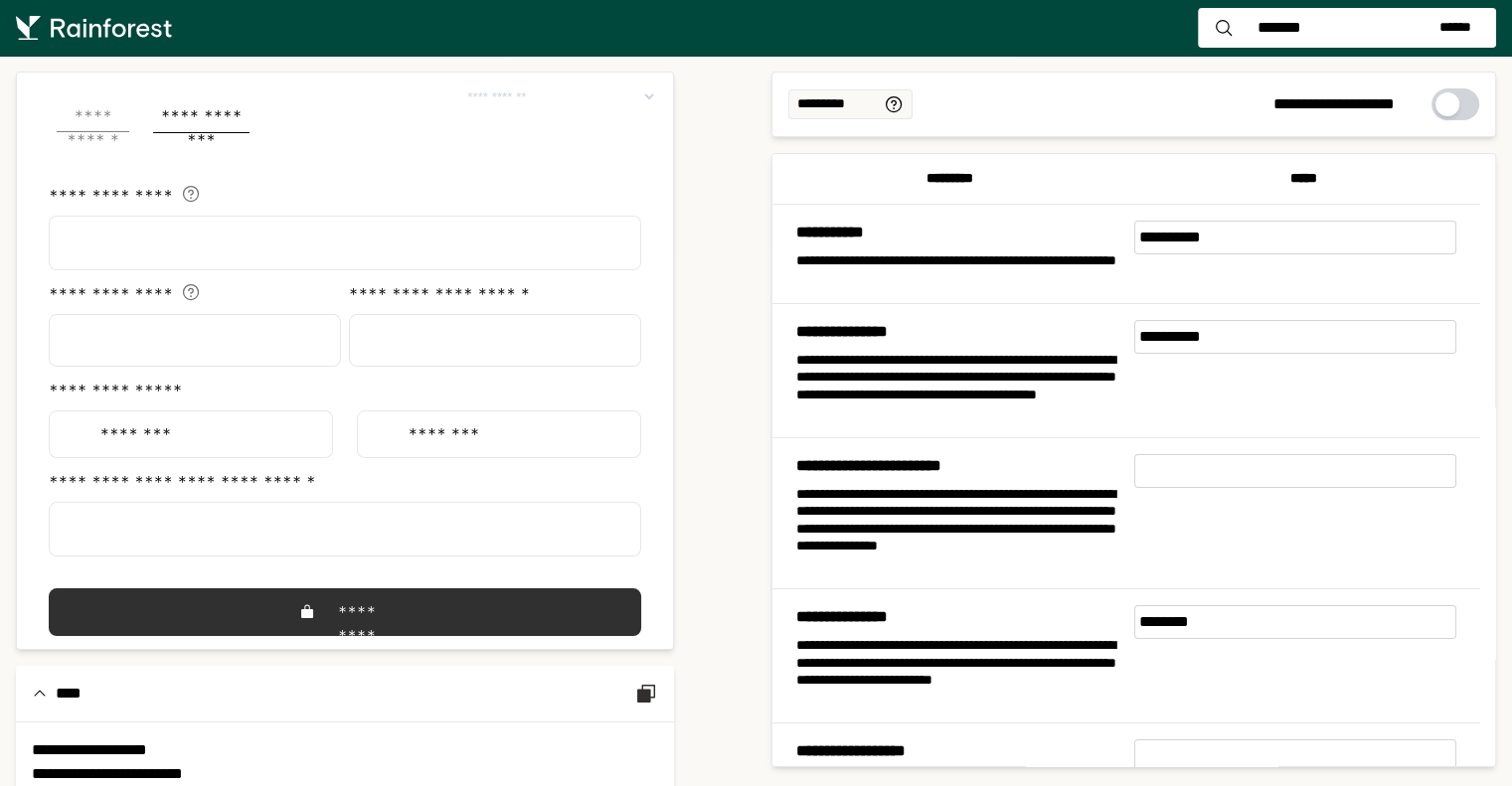 click on "**********" at bounding box center [92, 118] 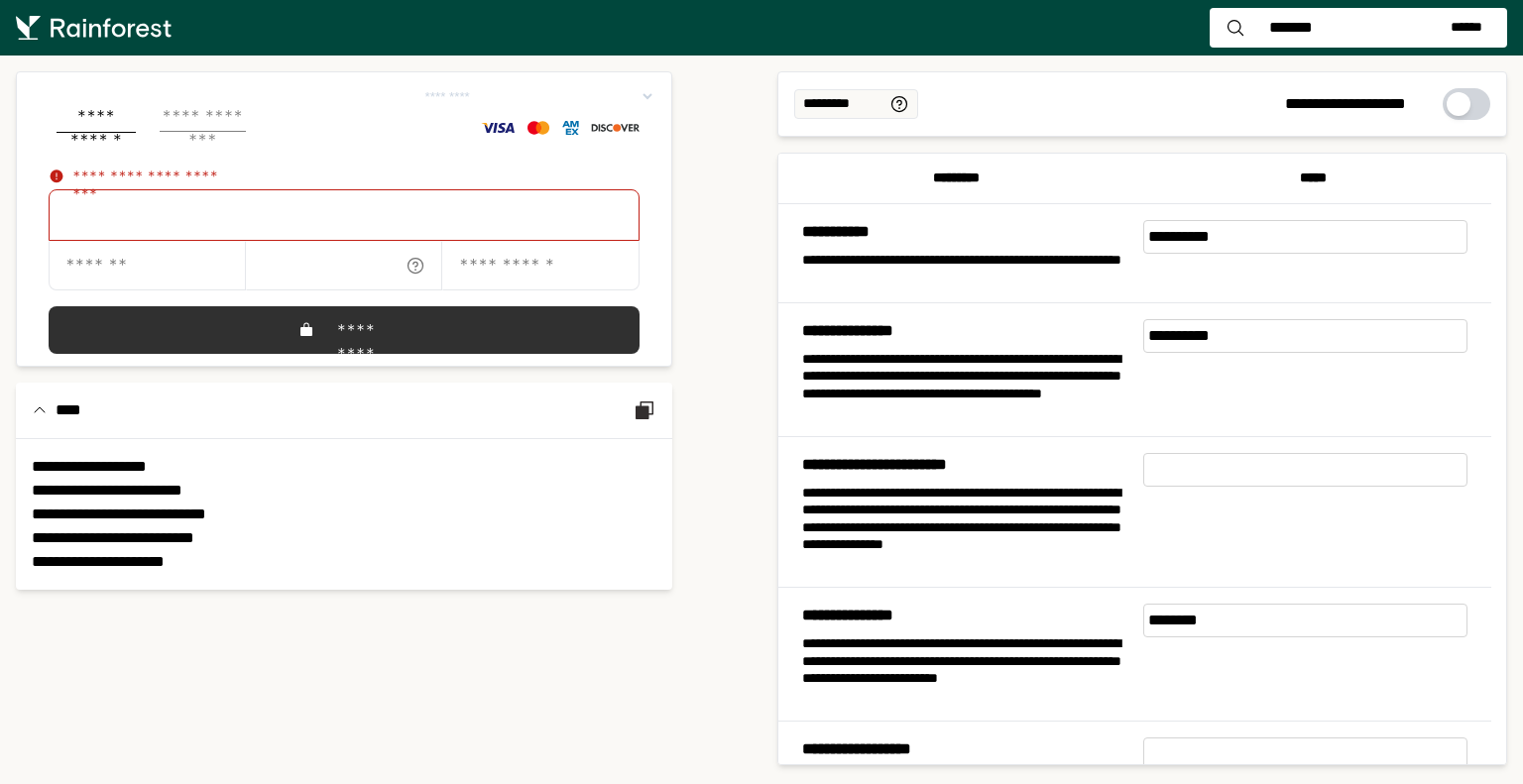 click on "**********" at bounding box center [202, 118] 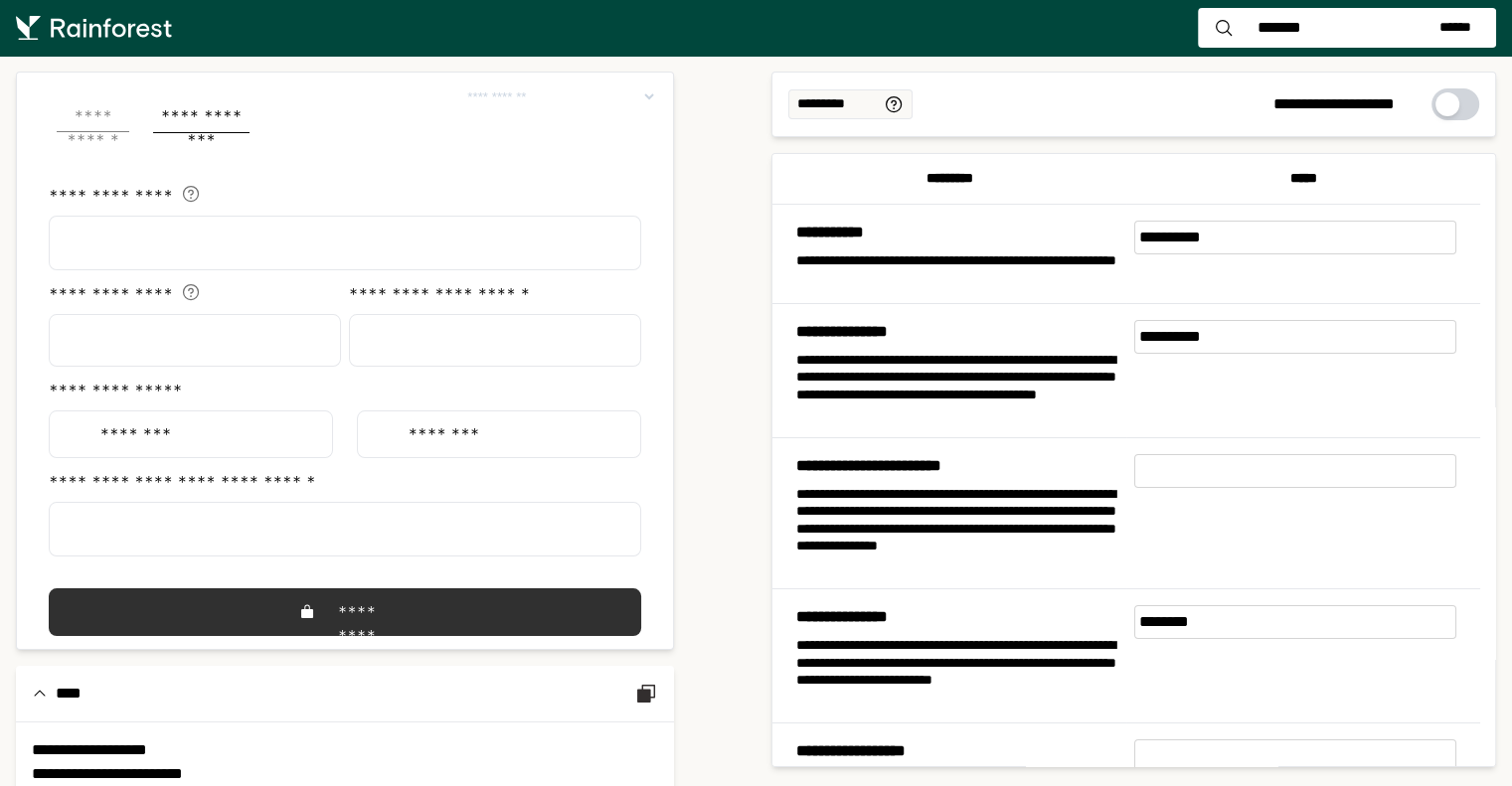 click on "**********" at bounding box center (92, 118) 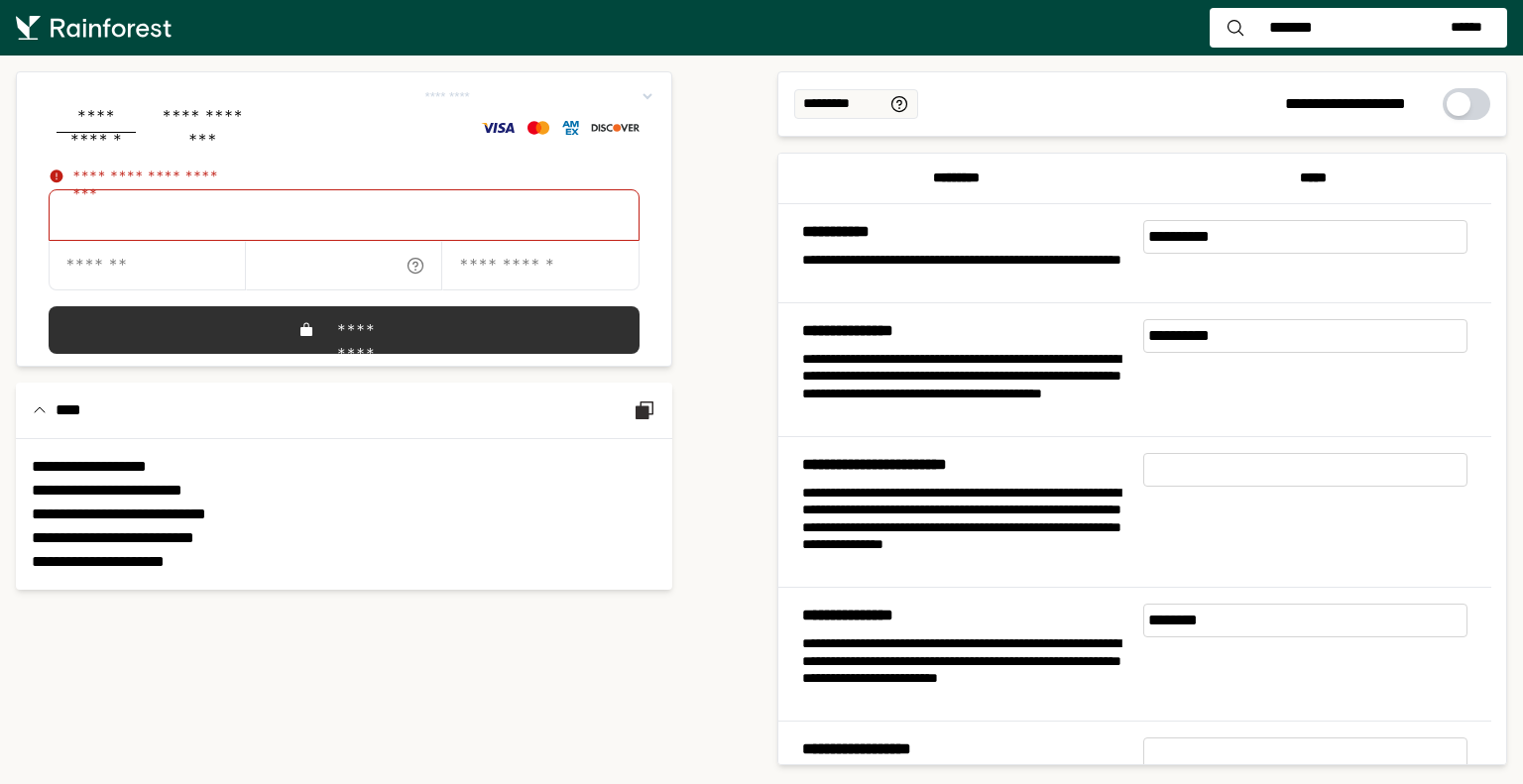 click on "**** ****" at bounding box center [842, 104] 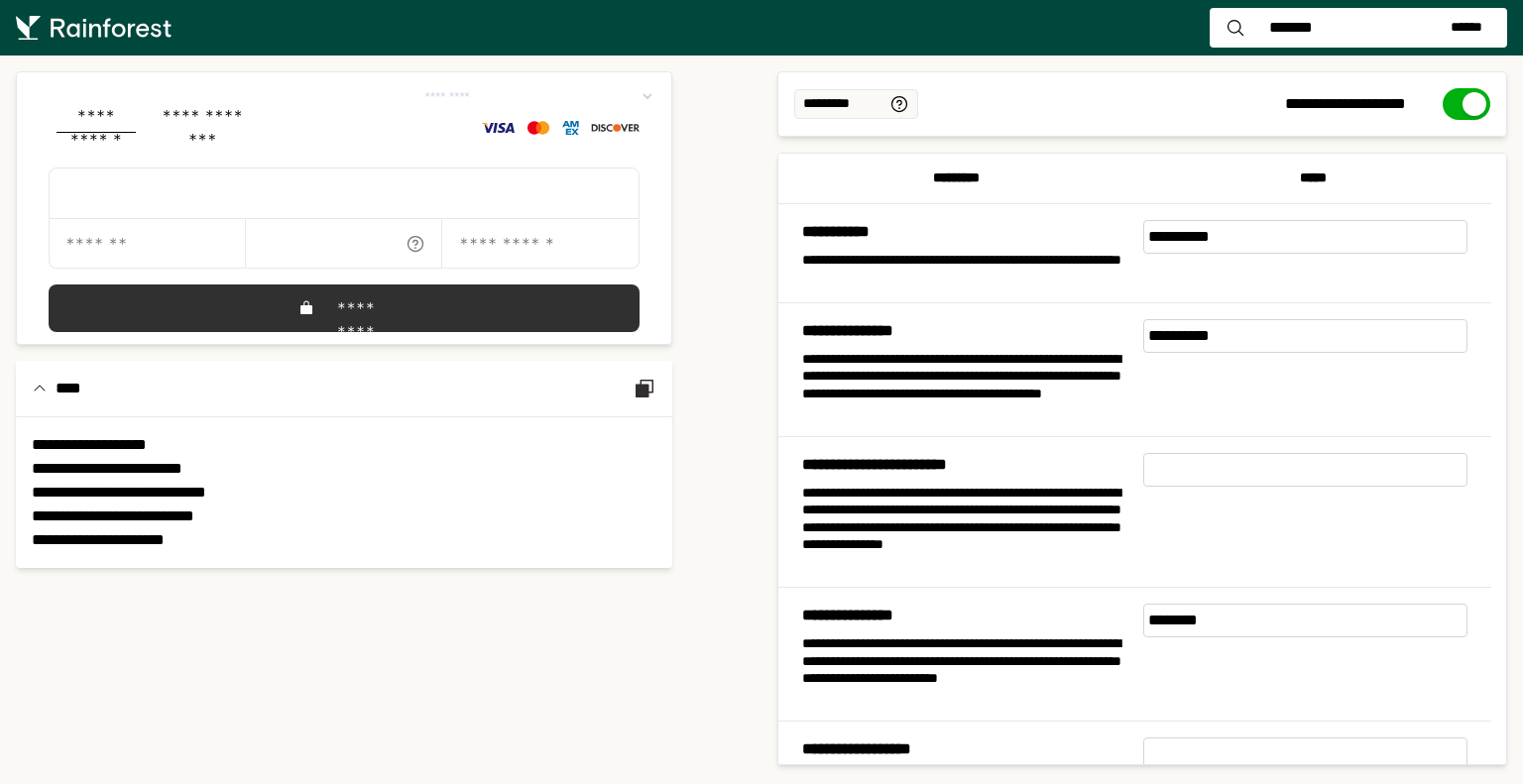 click at bounding box center [1466, 104] 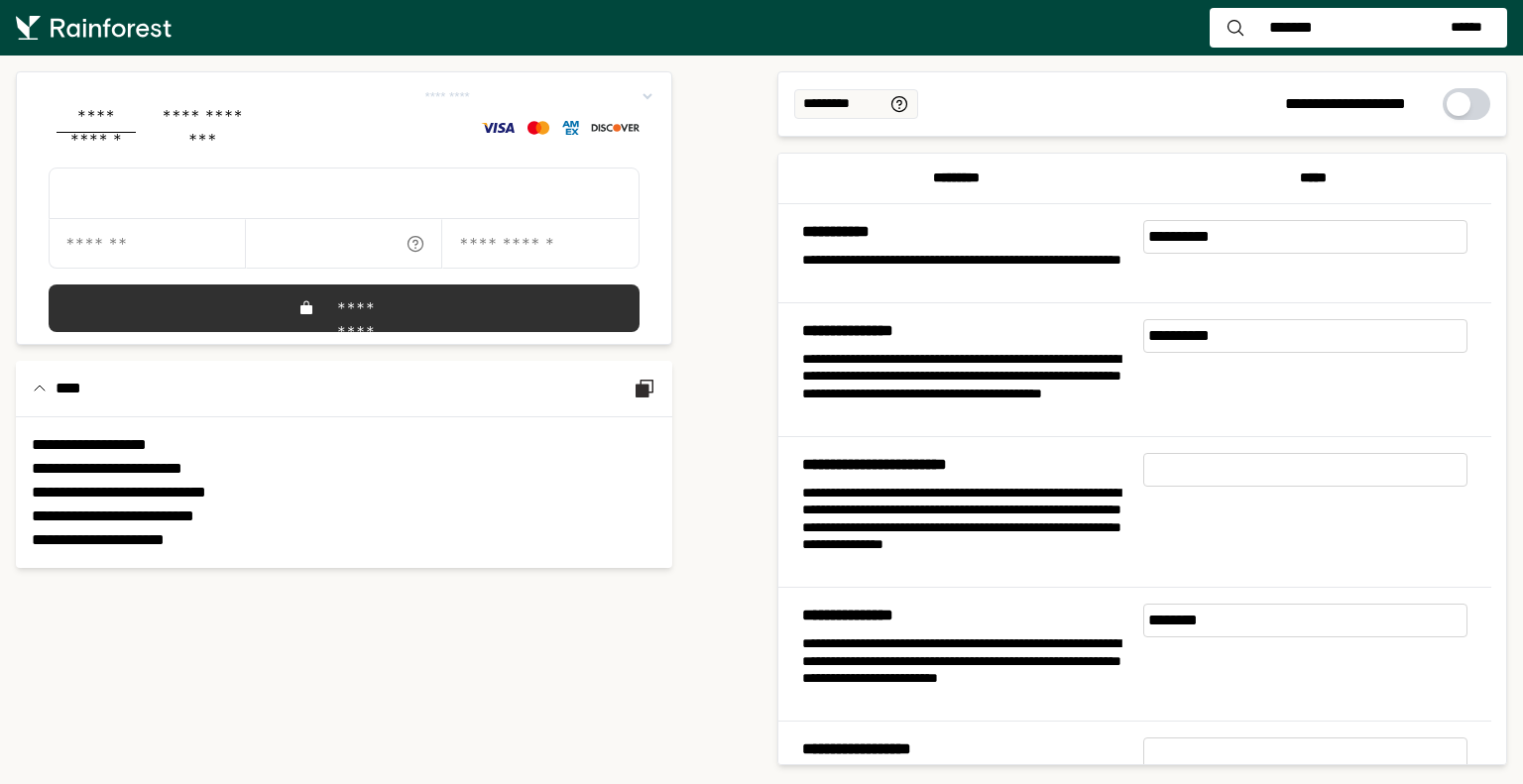 click at bounding box center (1466, 104) 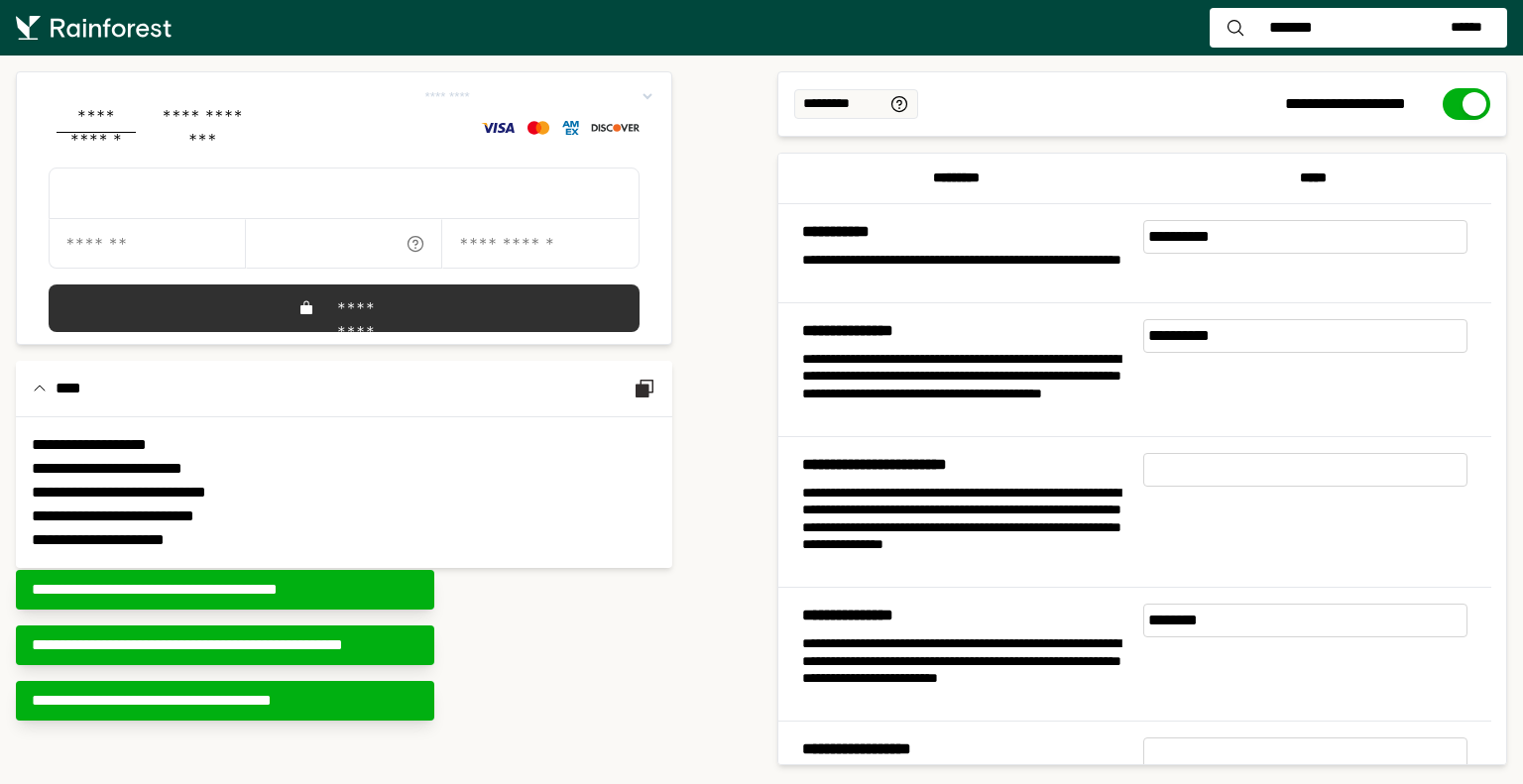 click at bounding box center (1466, 104) 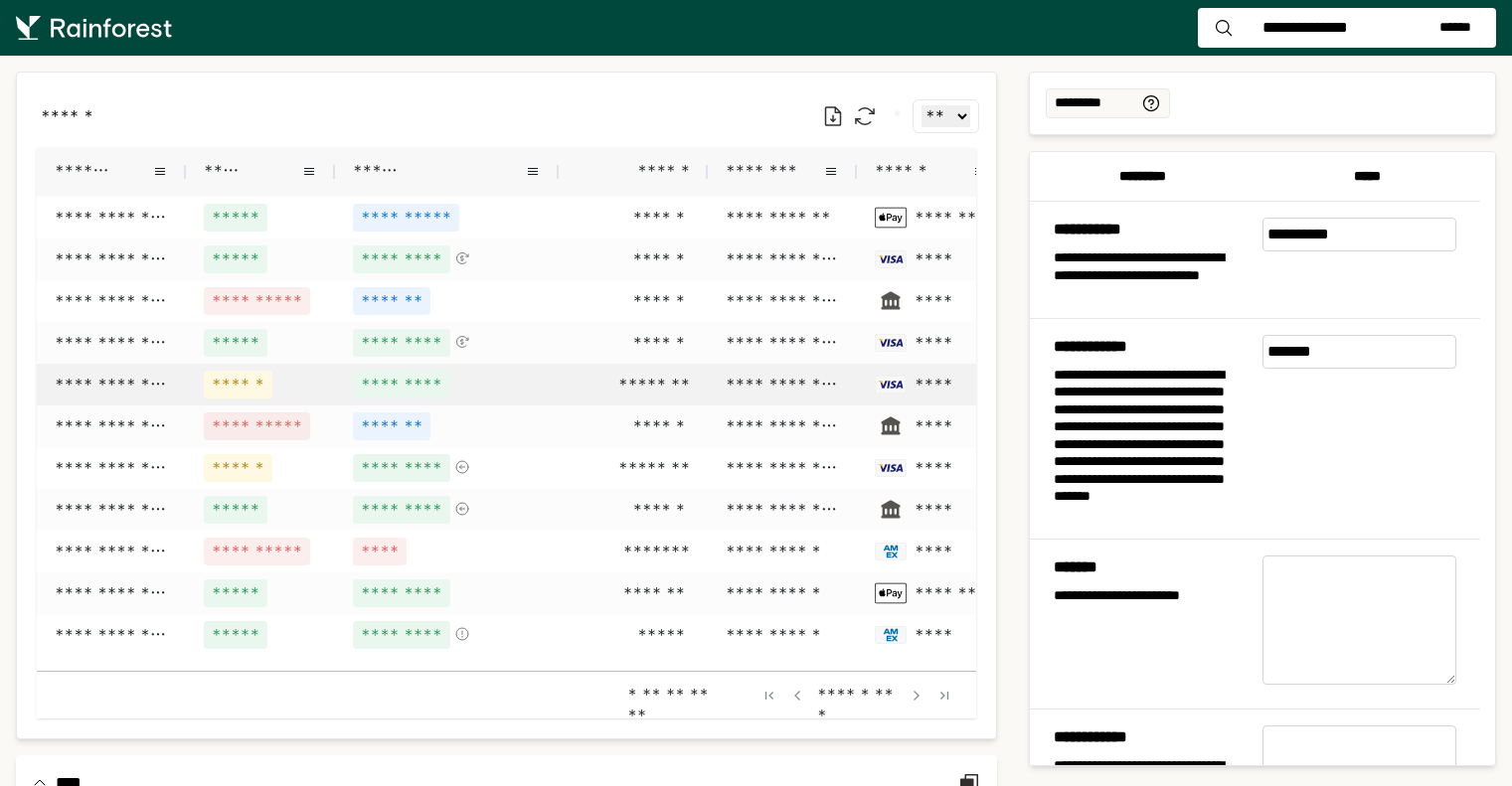 scroll, scrollTop: 0, scrollLeft: 0, axis: both 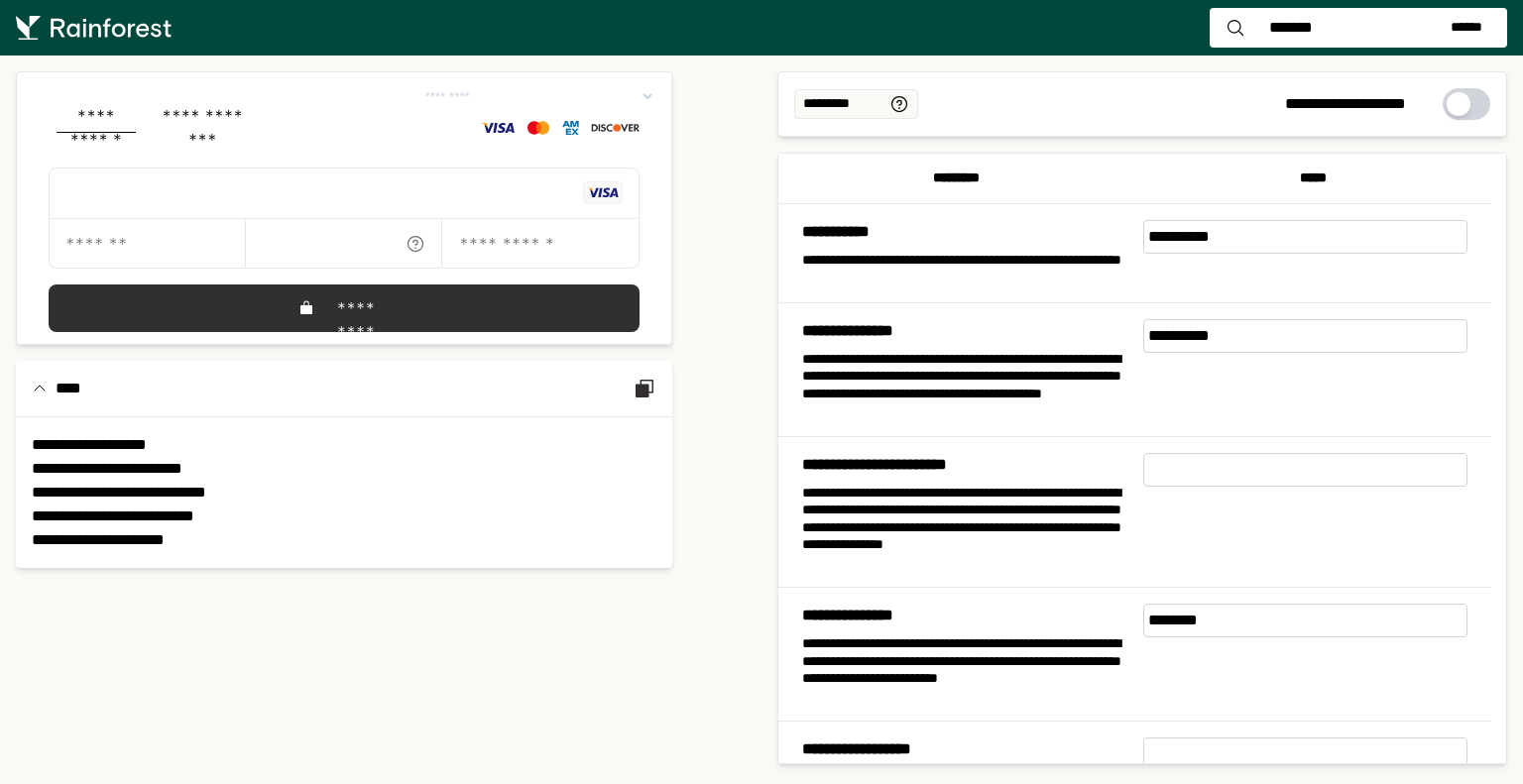 click at bounding box center [147, 244] 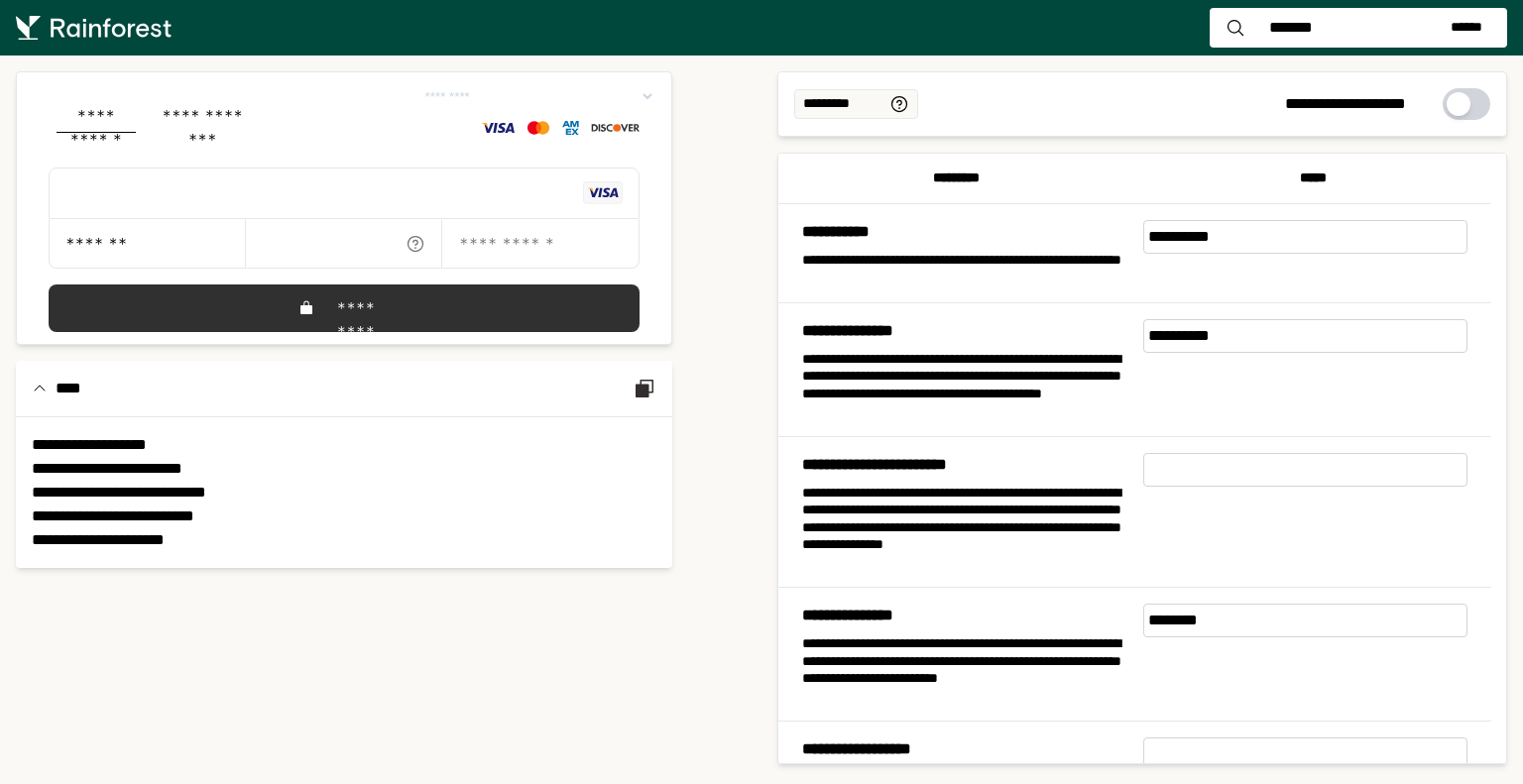 type on "*******" 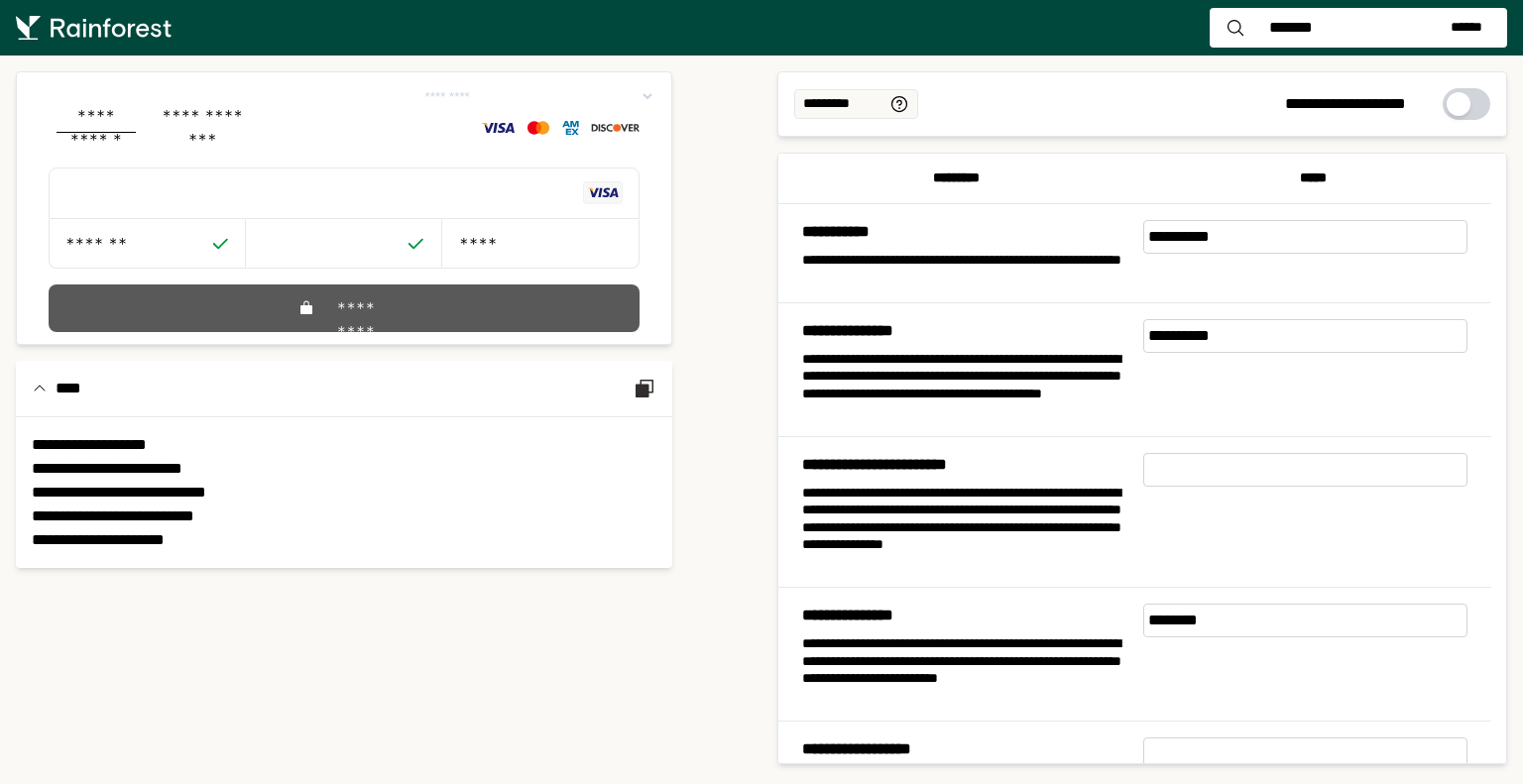 click on "*********" at bounding box center [344, 218] 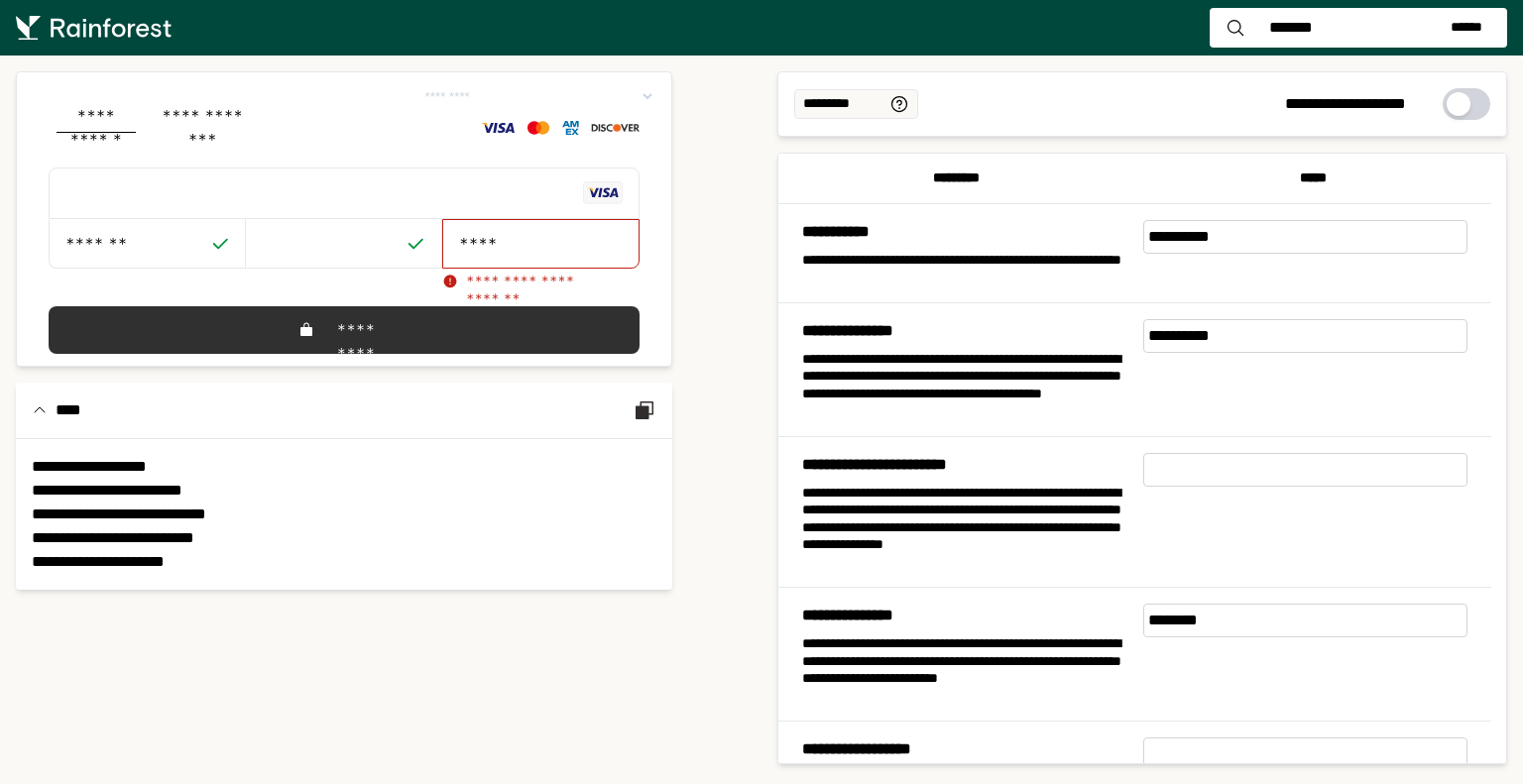click on "****" at bounding box center [540, 244] 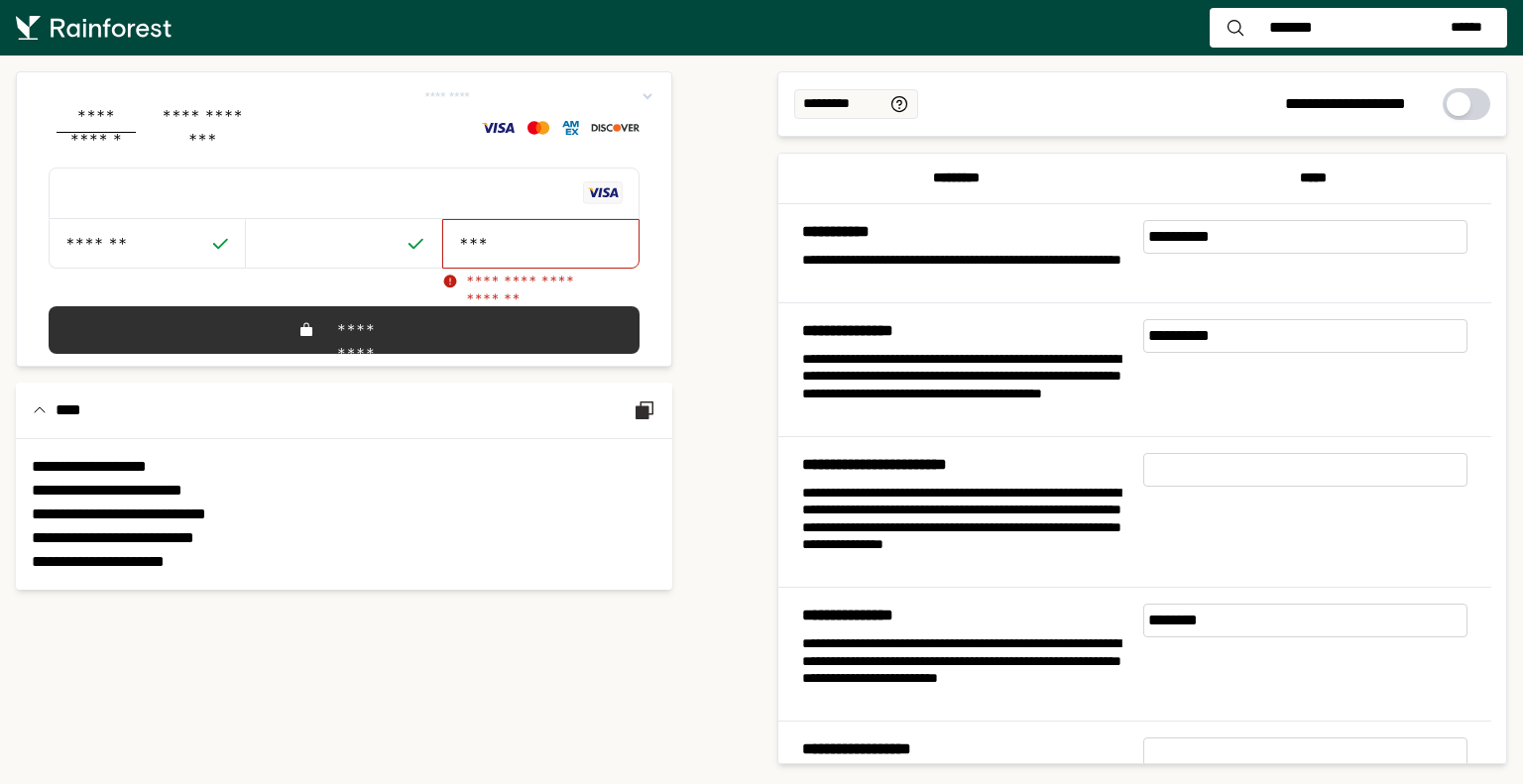click on "***" at bounding box center [540, 244] 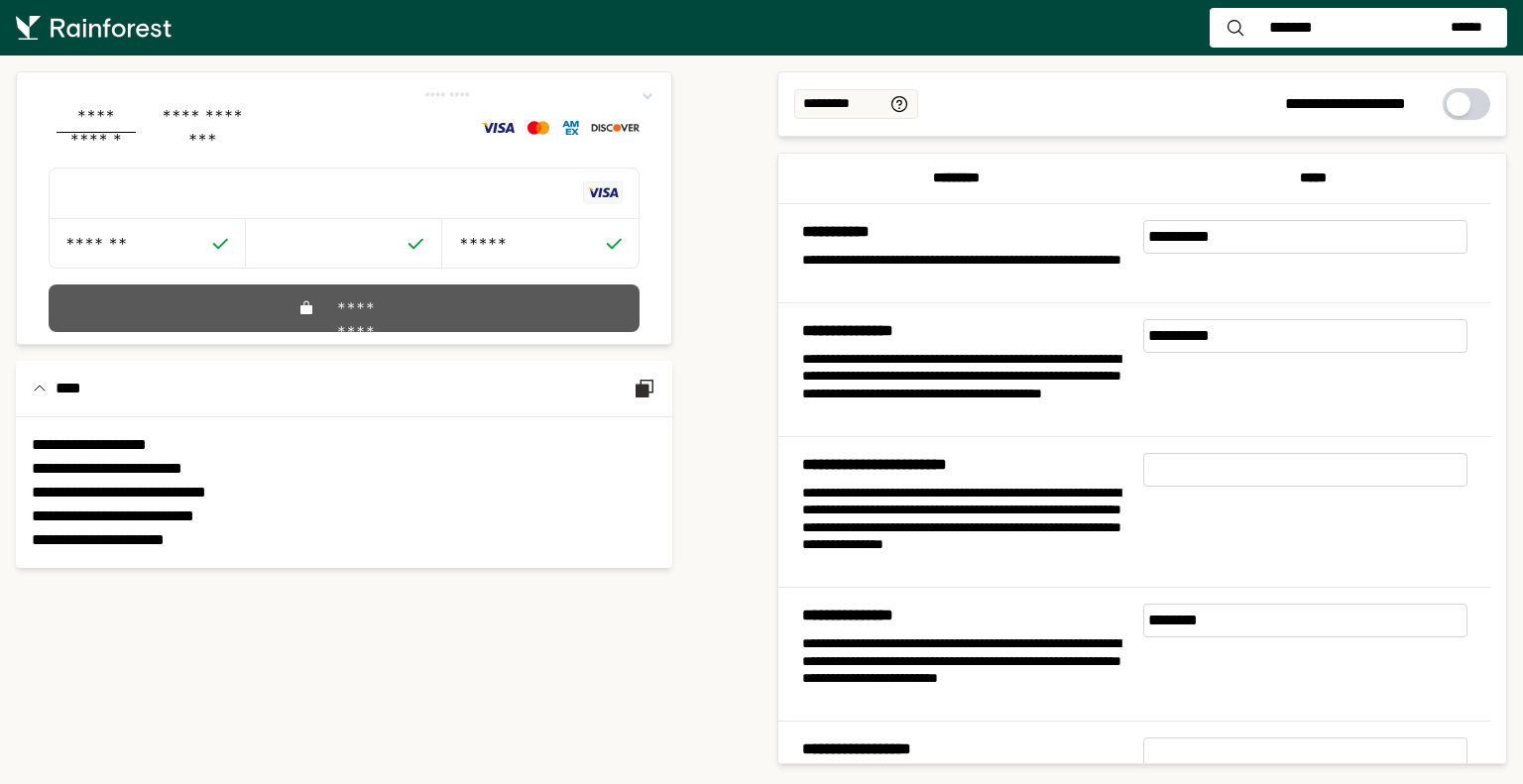 type on "*****" 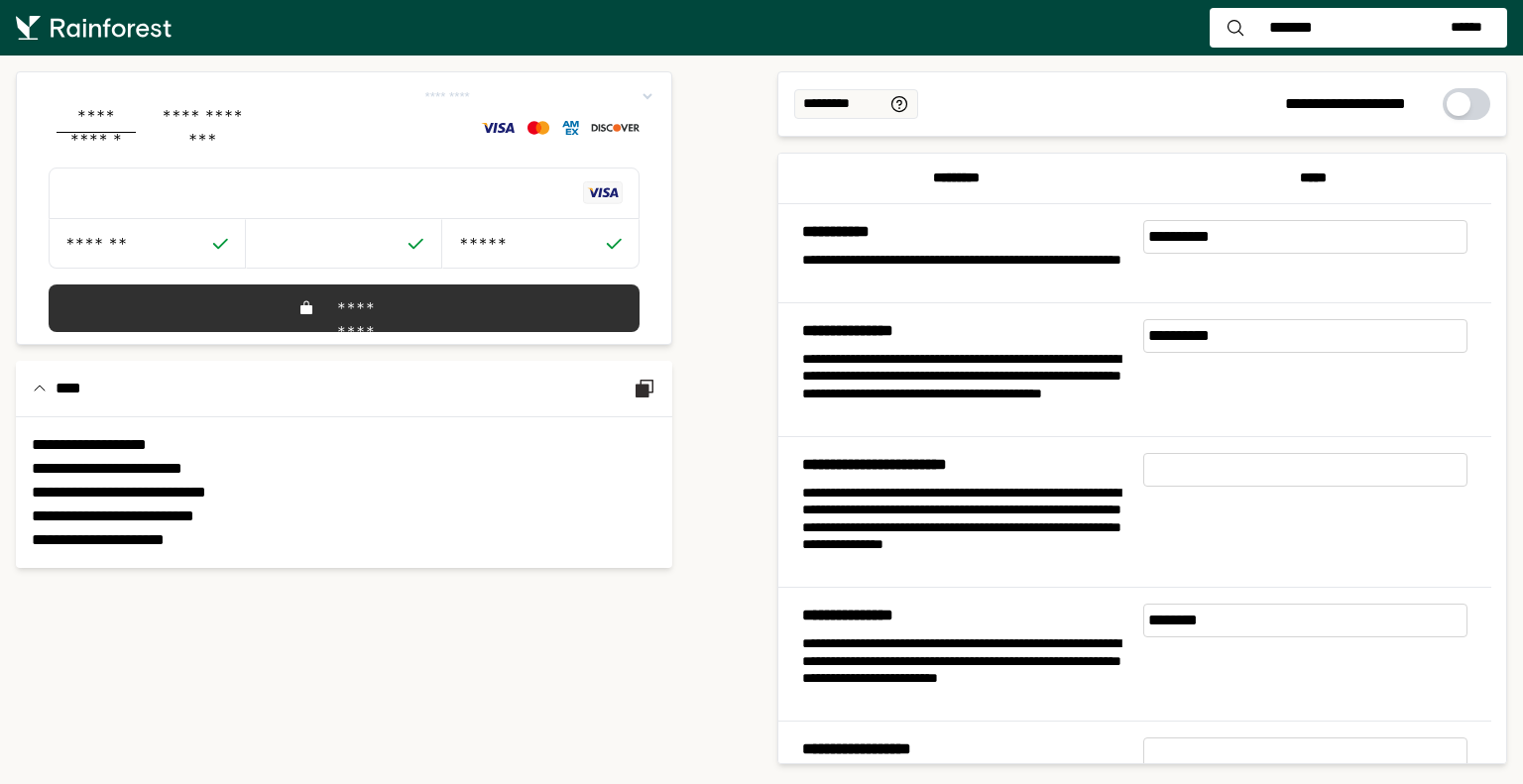 click on "**********" 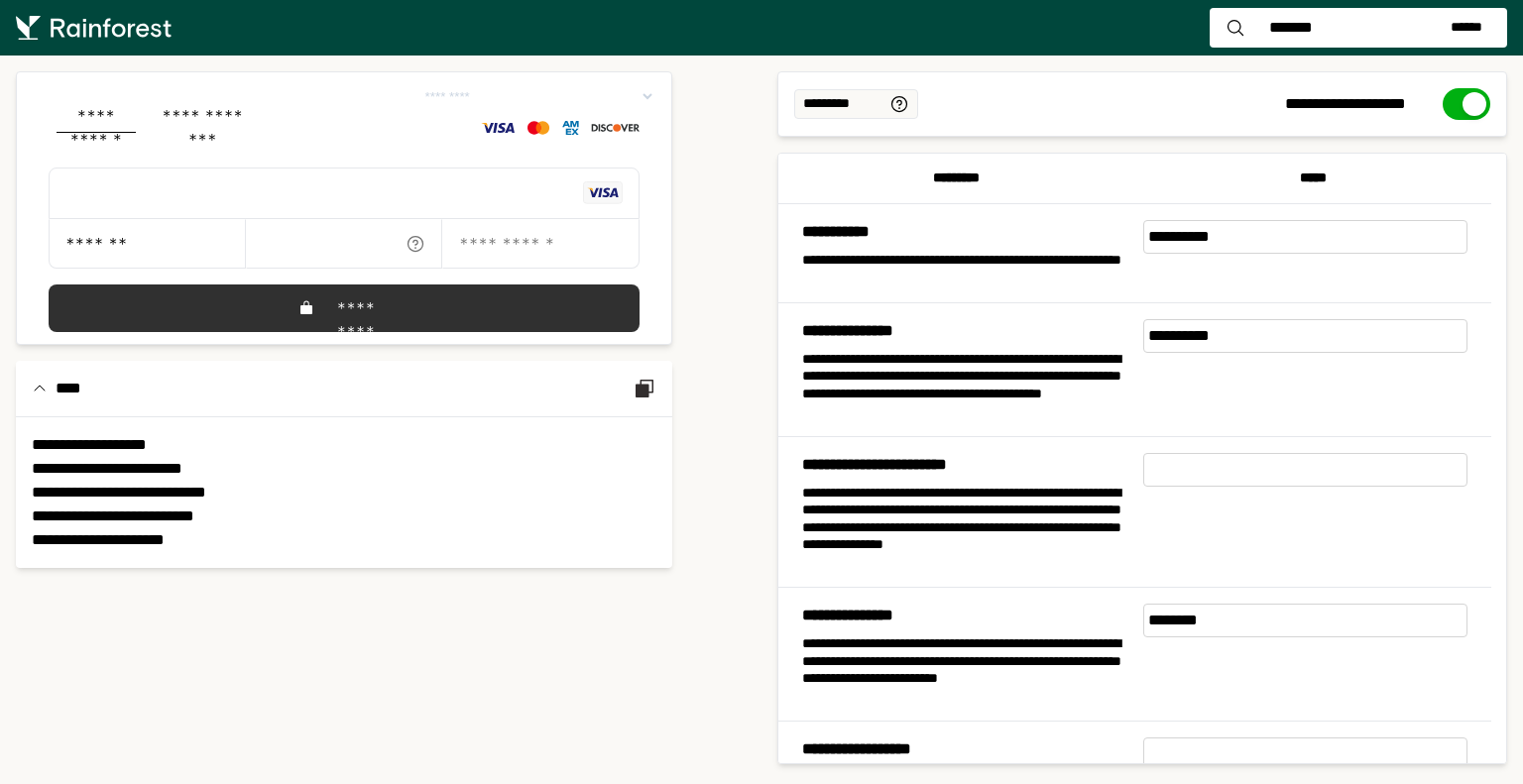 type on "*******" 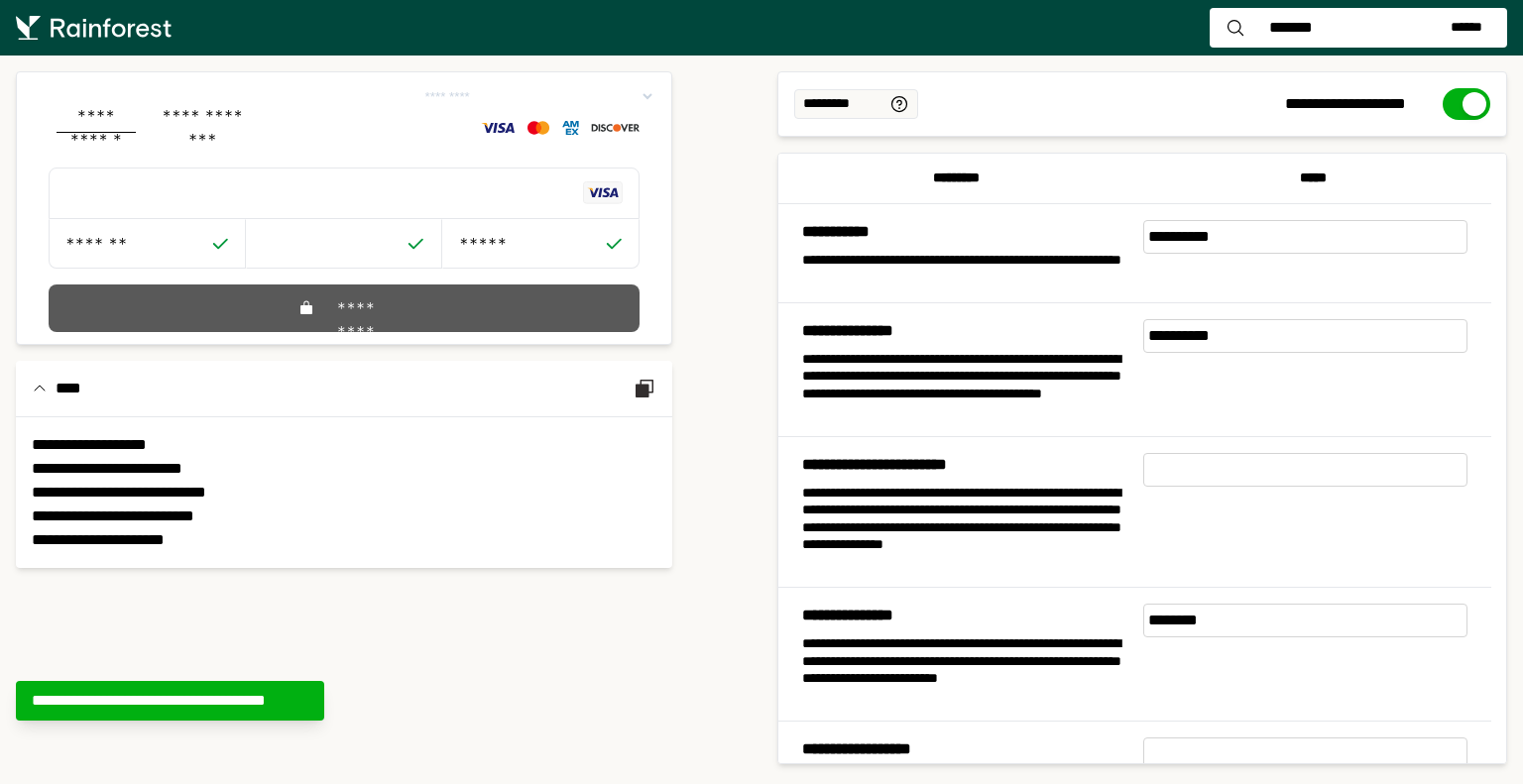 type on "*****" 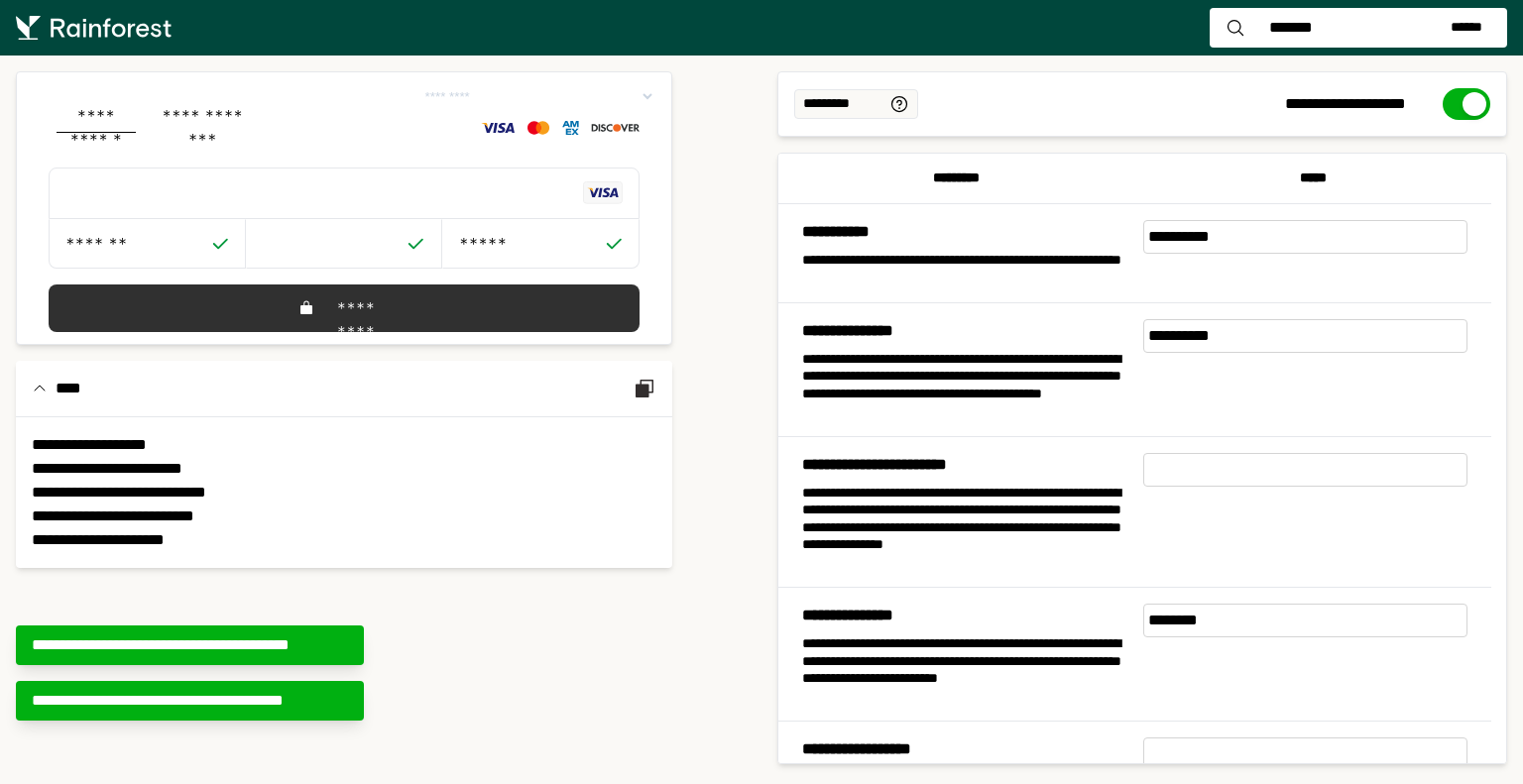 click on "**********" at bounding box center [189, 645] 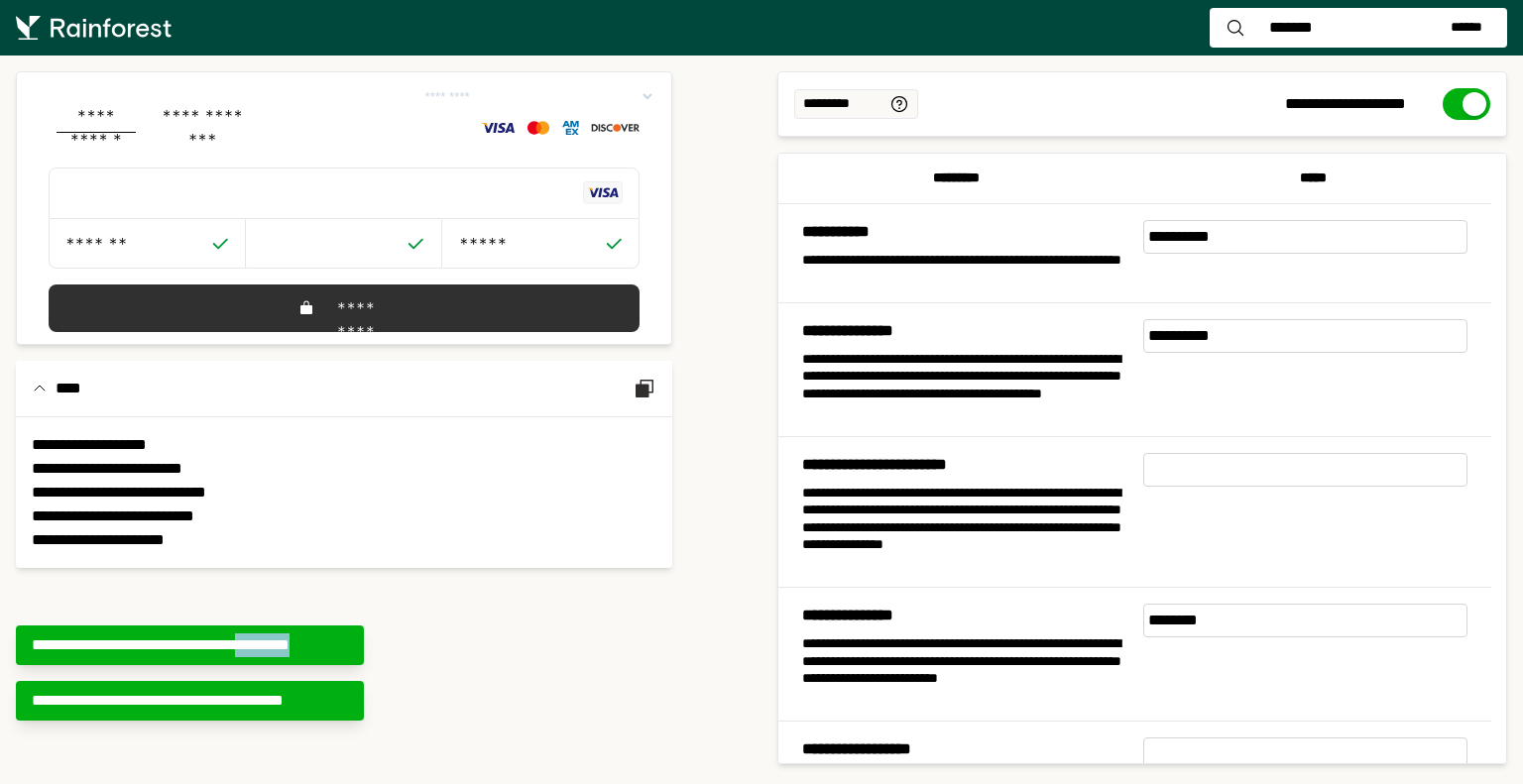 click on "**********" at bounding box center (189, 645) 